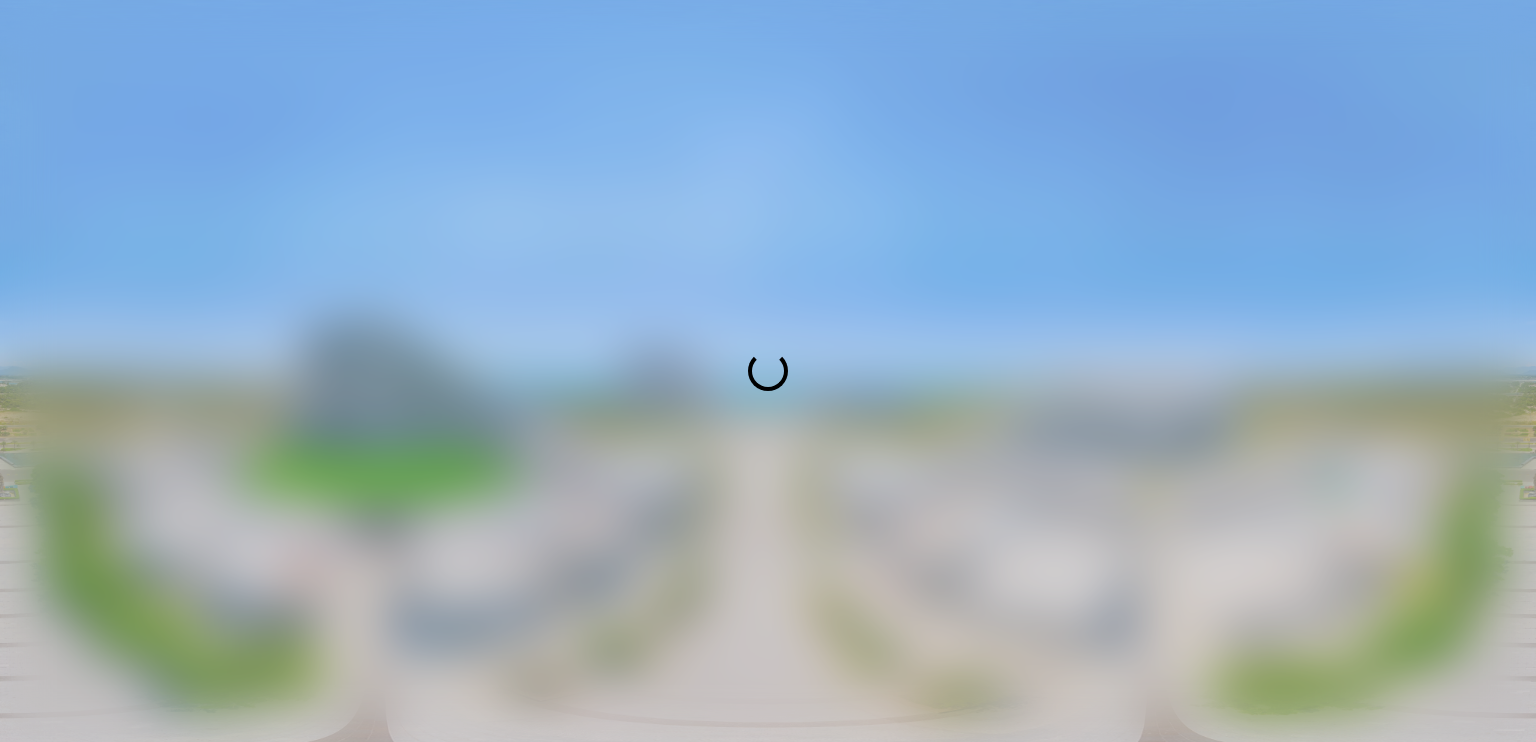 scroll, scrollTop: 0, scrollLeft: 0, axis: both 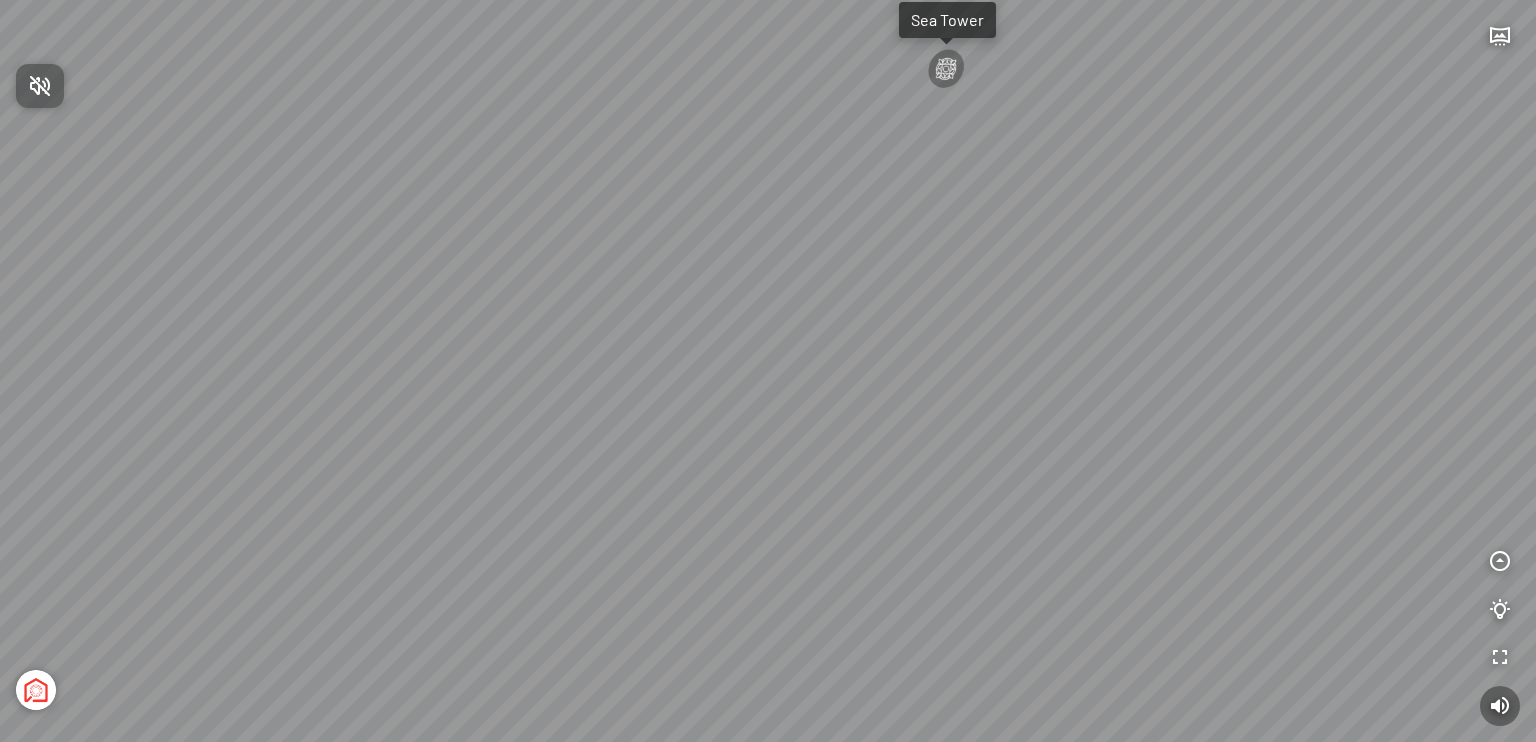 click at bounding box center (768, 371) 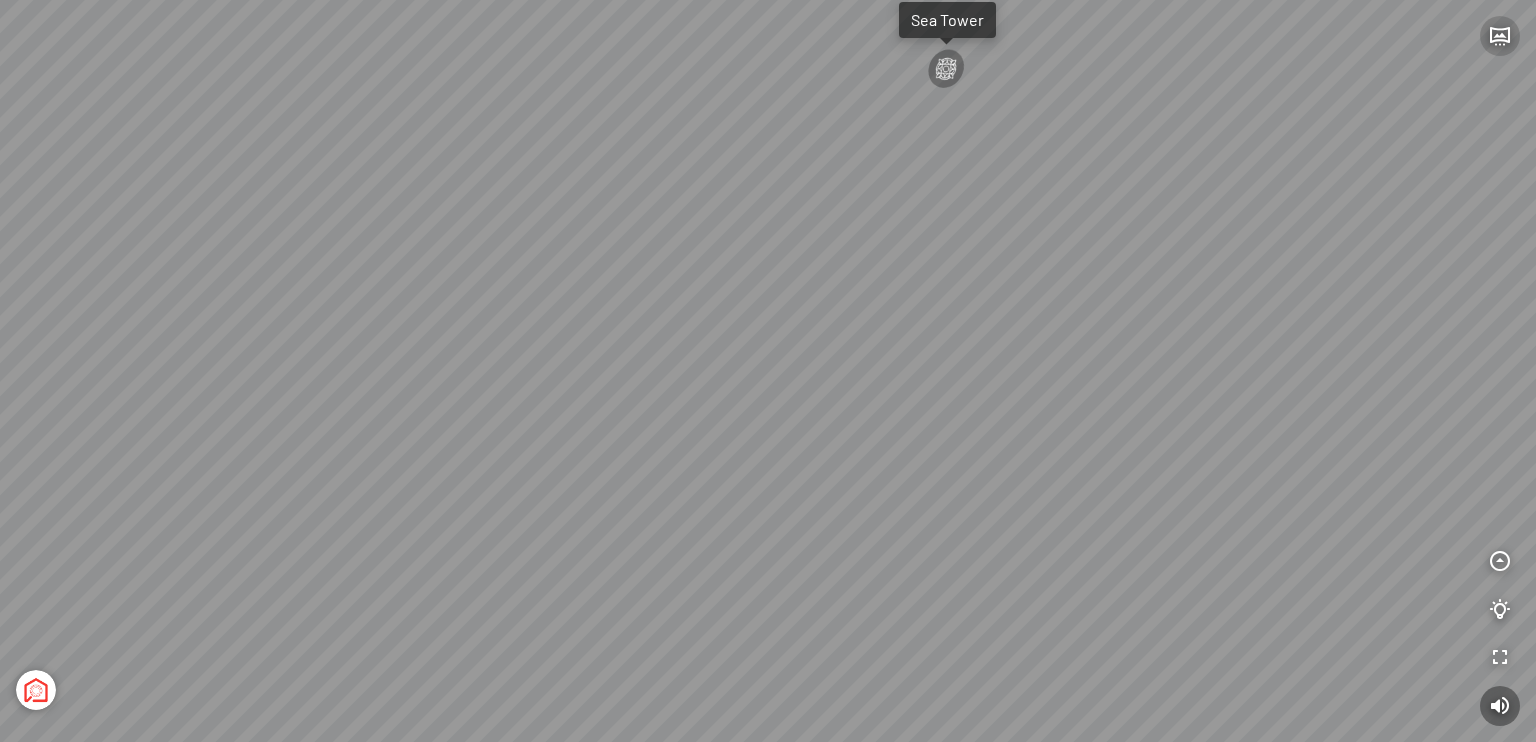 click at bounding box center (1500, 36) 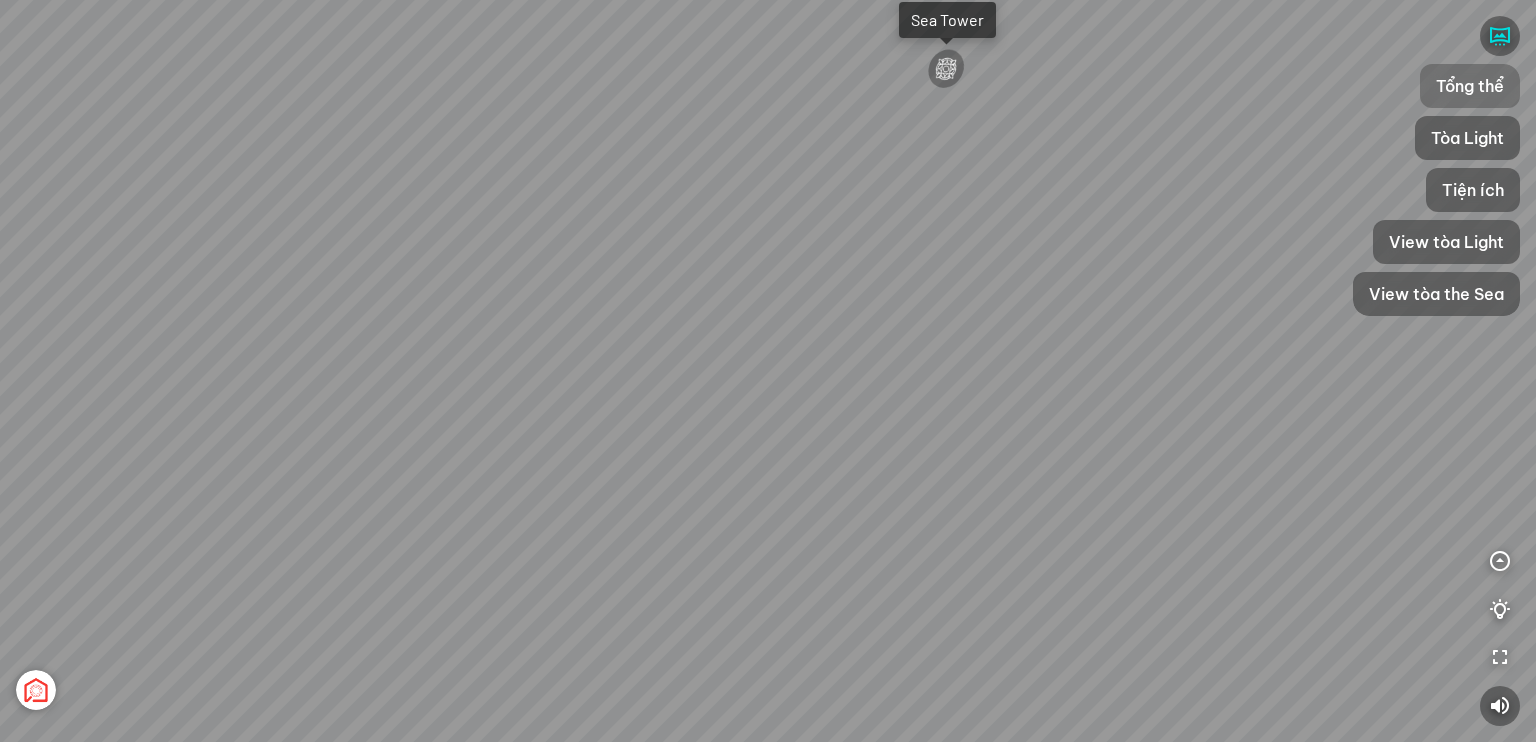 click on "Tổng thể" at bounding box center [1470, 86] 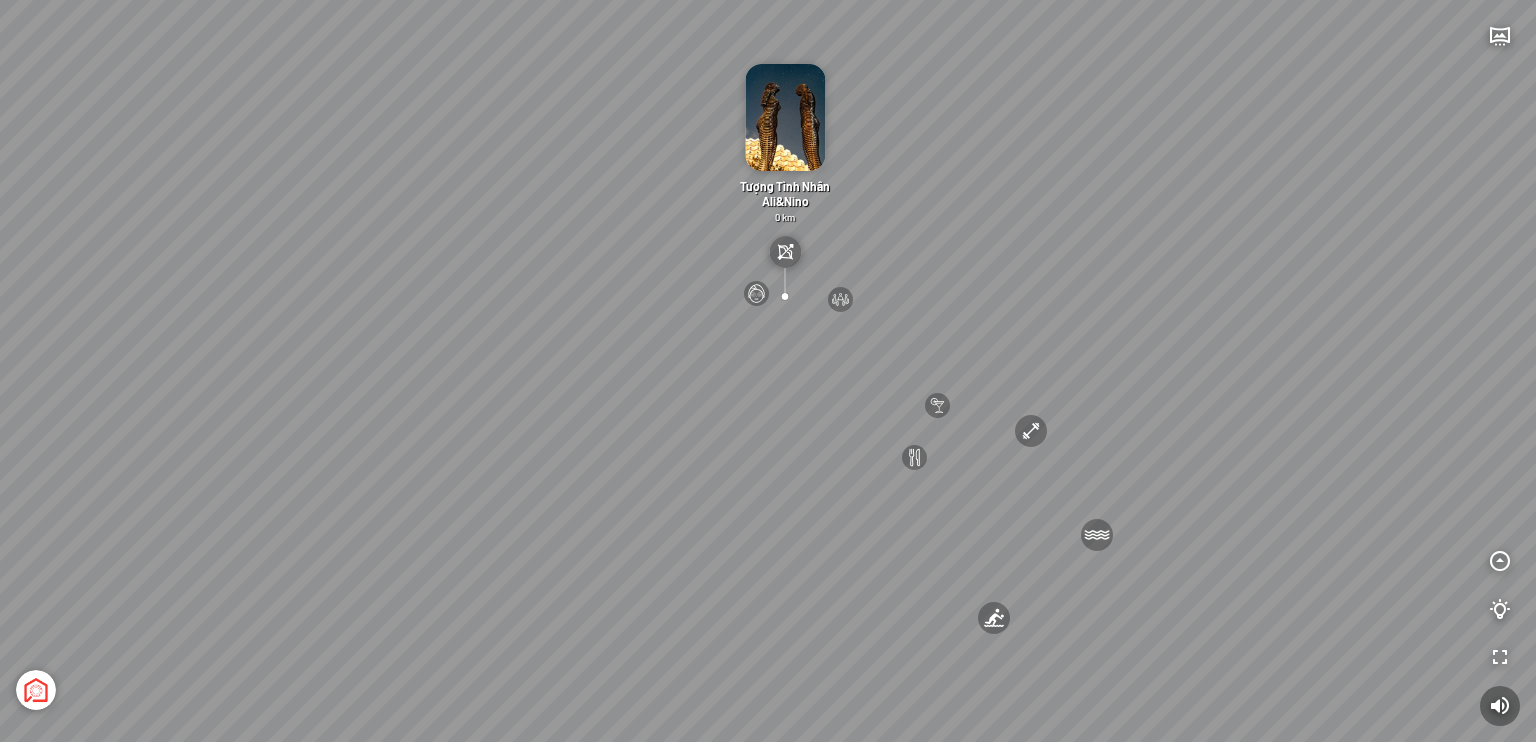 drag, startPoint x: 860, startPoint y: 518, endPoint x: 881, endPoint y: 481, distance: 42.544094 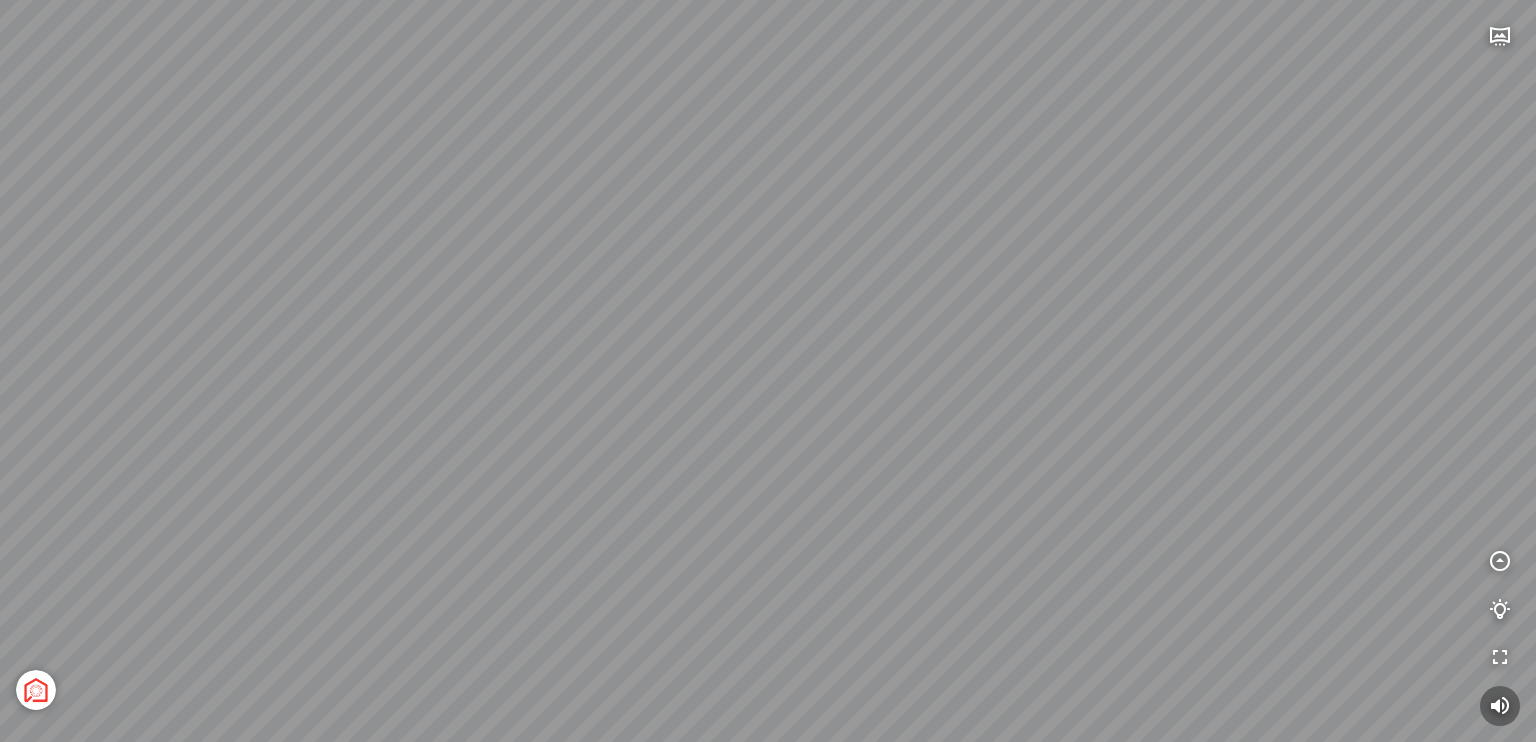 drag, startPoint x: 844, startPoint y: 592, endPoint x: 803, endPoint y: 478, distance: 121.14867 